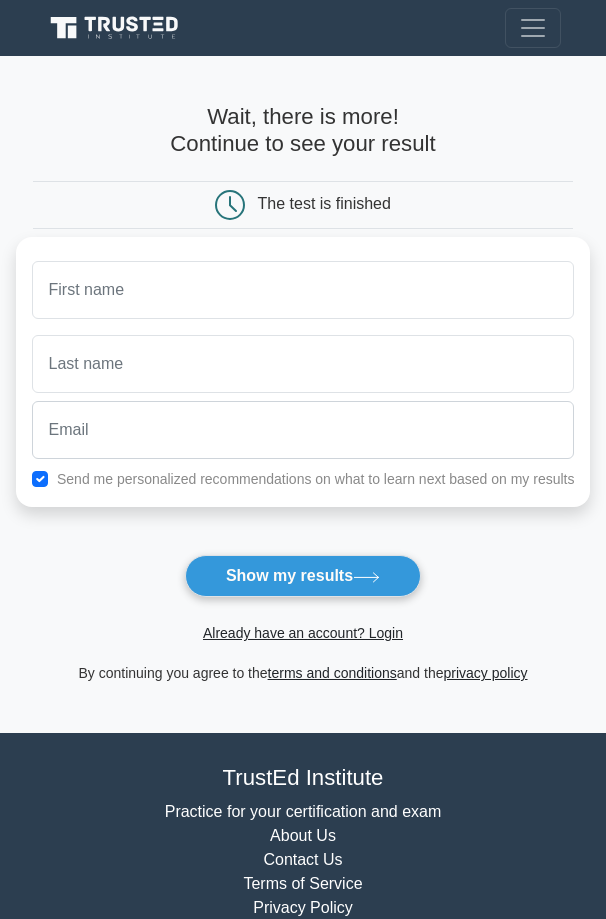 scroll, scrollTop: 0, scrollLeft: 0, axis: both 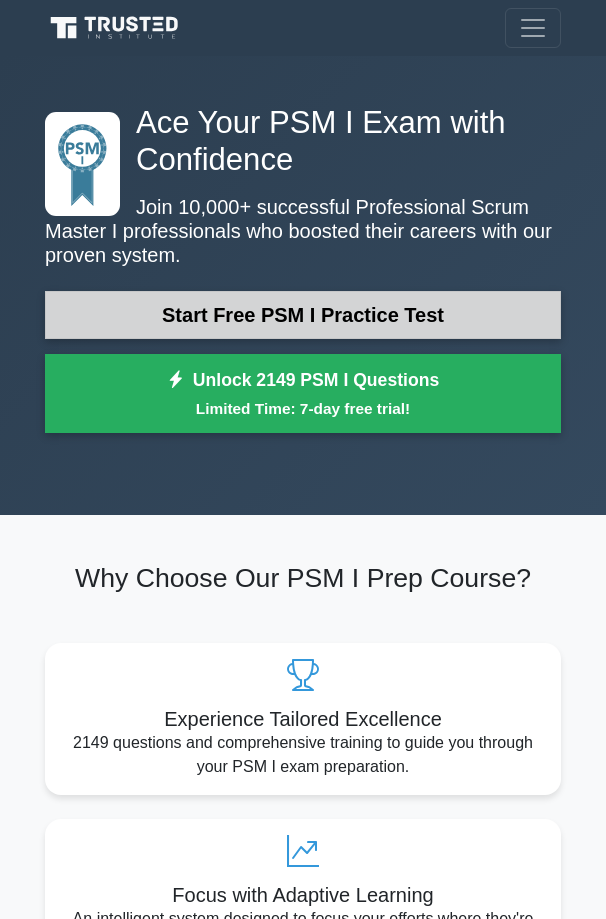 click on "Start Free PSM I Practice Test" at bounding box center (303, 315) 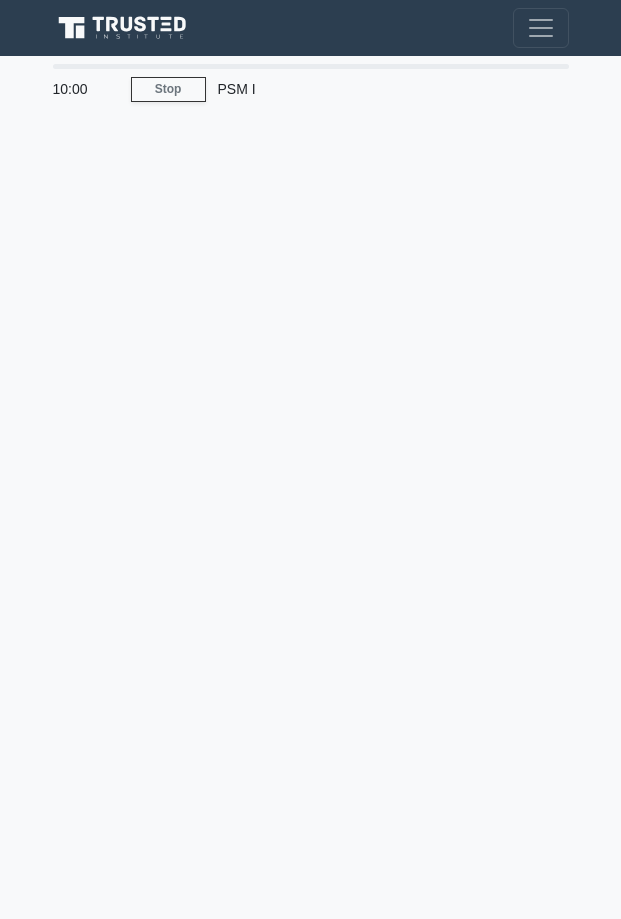 scroll, scrollTop: 0, scrollLeft: 0, axis: both 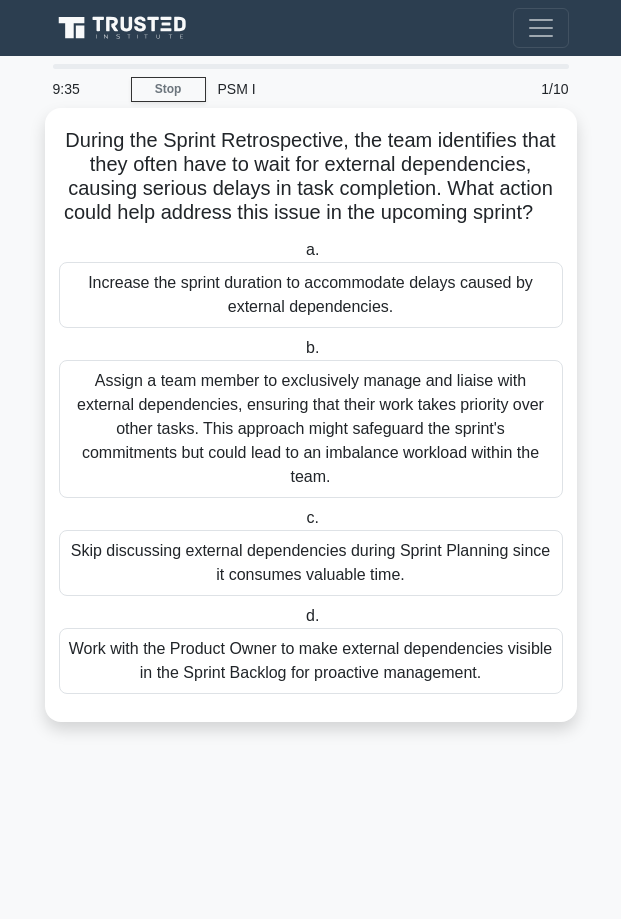 click on "Assign a team member to exclusively manage and liaise with external dependencies, ensuring that their work takes priority over other tasks. This approach might safeguard the sprint's commitments but could lead to an imbalance workload within the team." at bounding box center [311, 429] 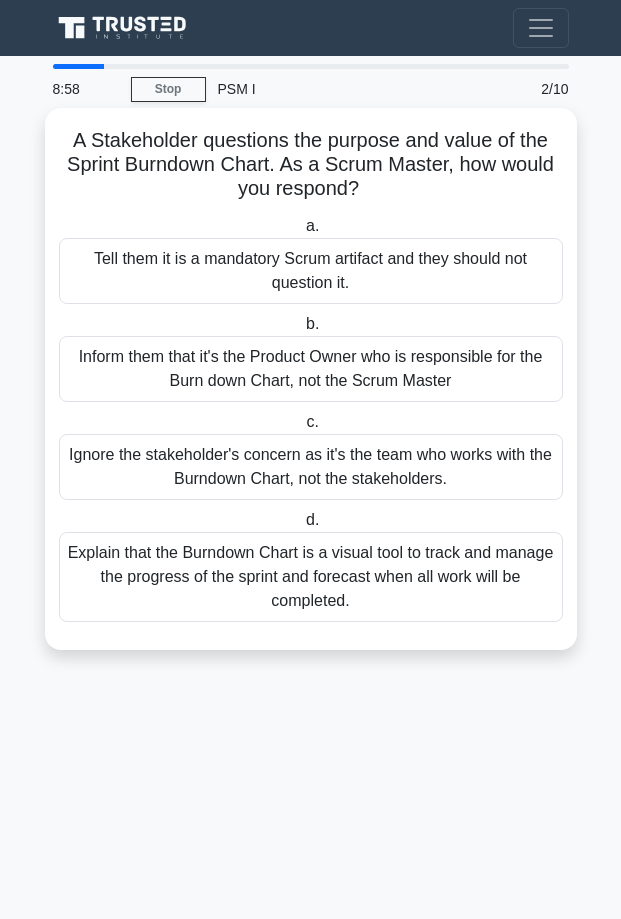 click on "Explain that the Burndown Chart is a visual tool to track and manage the progress of the sprint and forecast when all work will be completed." at bounding box center [311, 577] 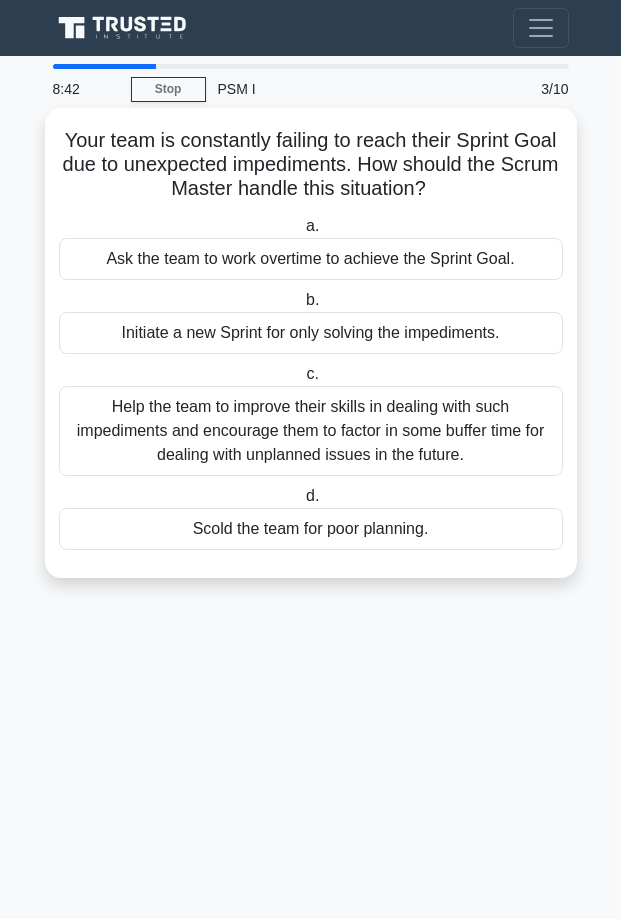 click on "Help the team to improve their skills in dealing with such impediments and encourage them to factor in some buffer time for dealing with unplanned issues in the future." at bounding box center [311, 431] 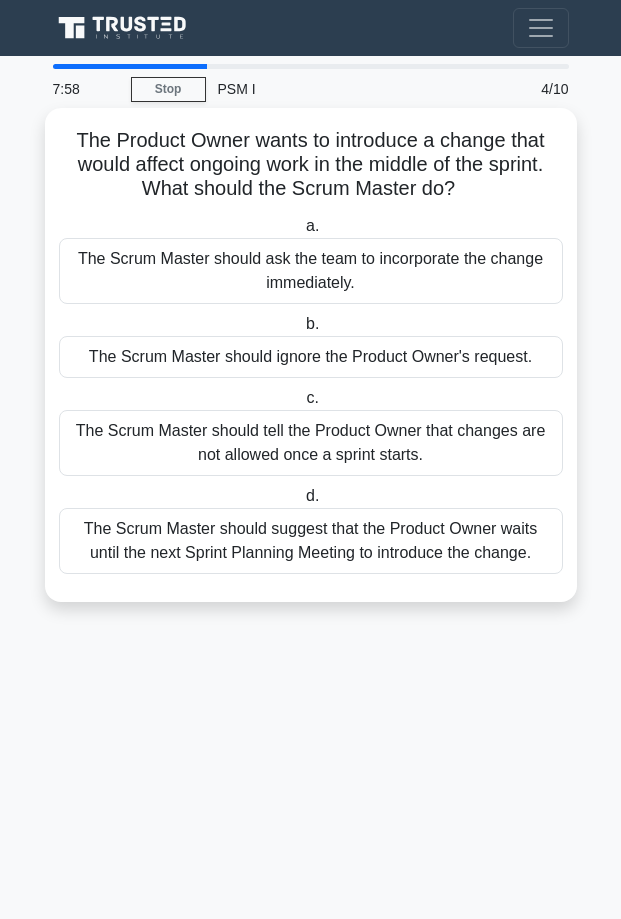 click on "The Scrum Master should suggest that the Product Owner waits until the next Sprint Planning Meeting to introduce the change." at bounding box center [311, 541] 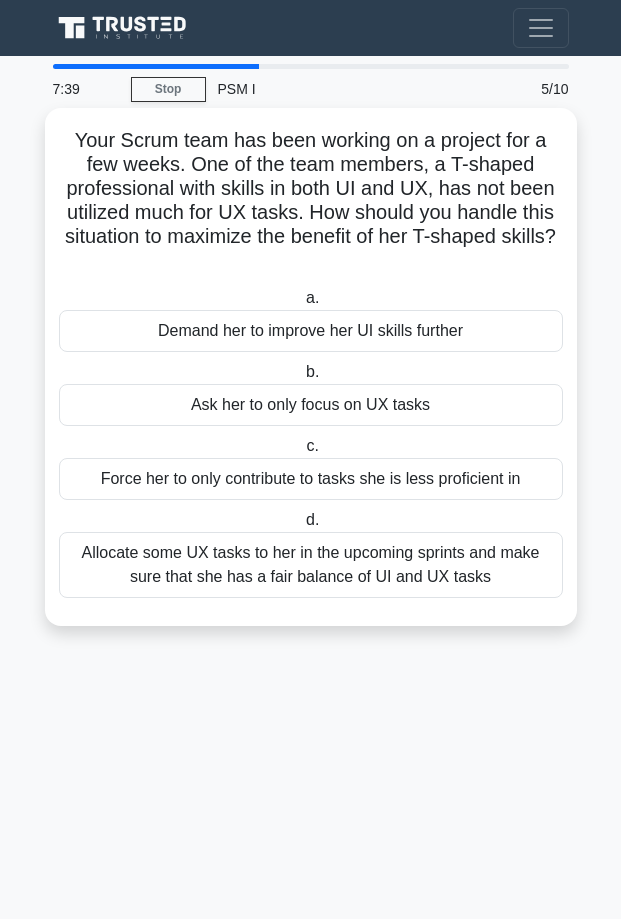 click on "Allocate some UX tasks to her in the upcoming sprints and make sure that she has a fair balance of UI and UX tasks" at bounding box center [311, 565] 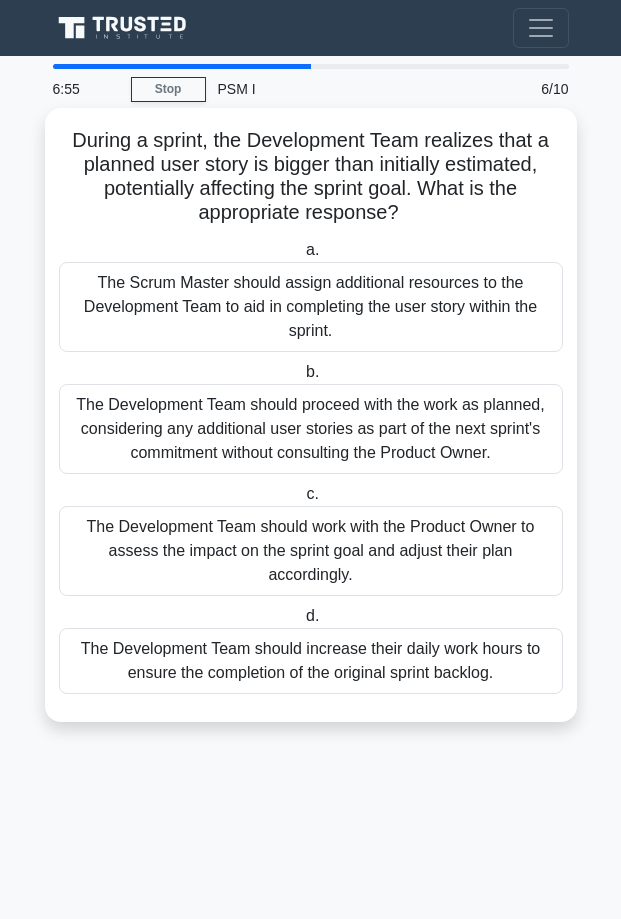 click on "The Scrum Master should assign additional resources to the Development Team to aid in completing the user story within the sprint." at bounding box center [311, 307] 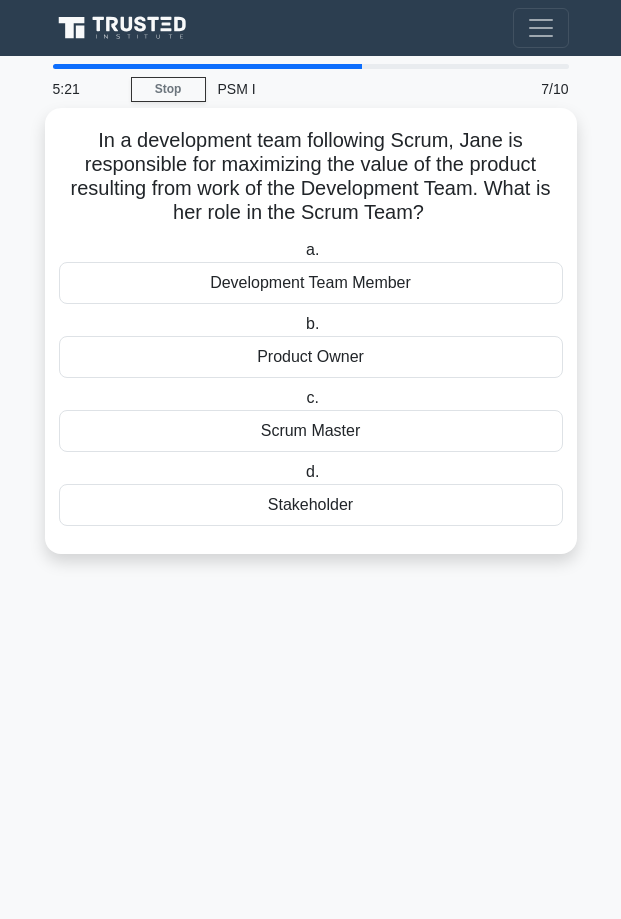click on "Scrum Master" at bounding box center [311, 431] 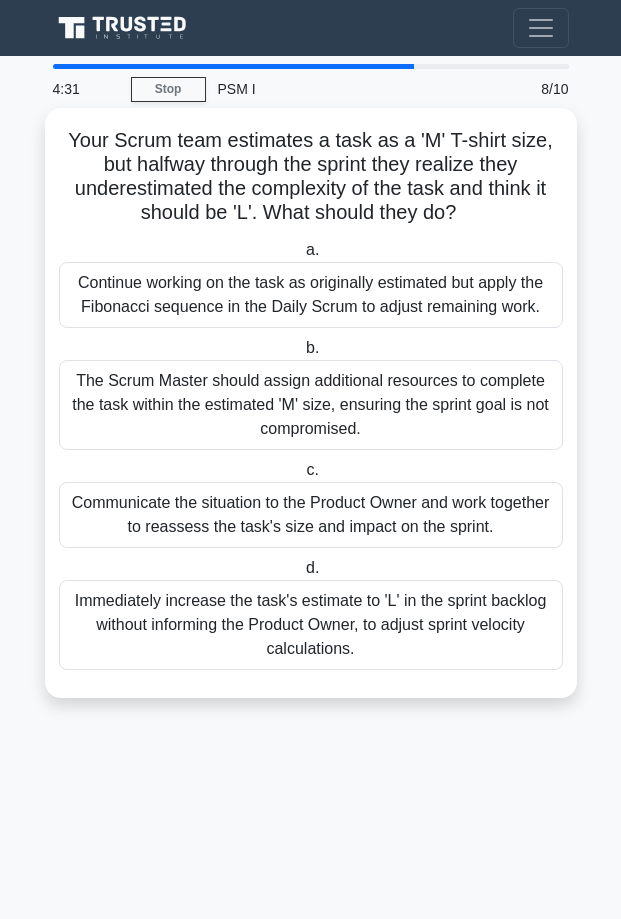click on "Continue working on the task as originally estimated but apply the Fibonacci sequence in the Daily Scrum to adjust remaining work." at bounding box center (311, 295) 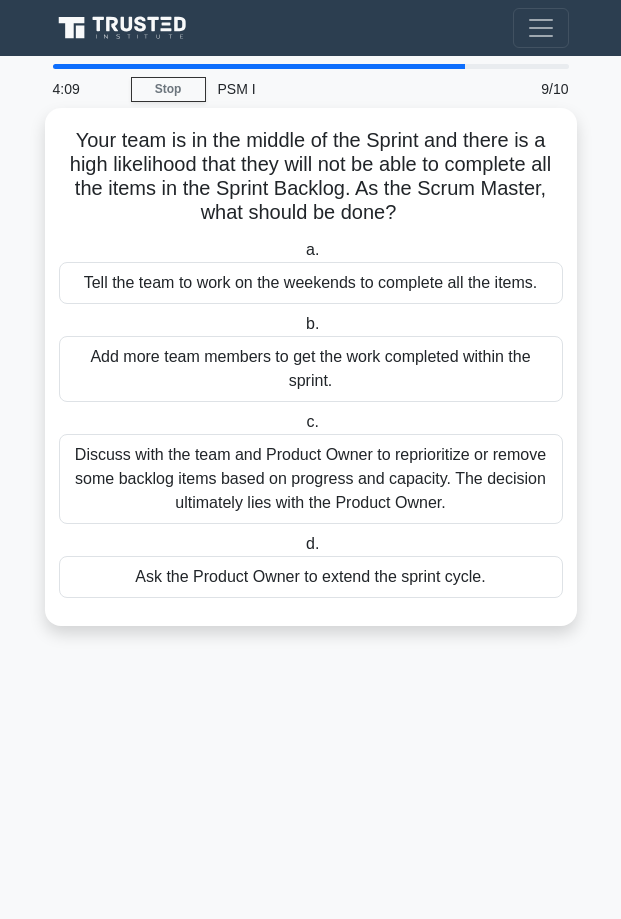 click on "Add more team members to get the work completed within the sprint." at bounding box center [311, 369] 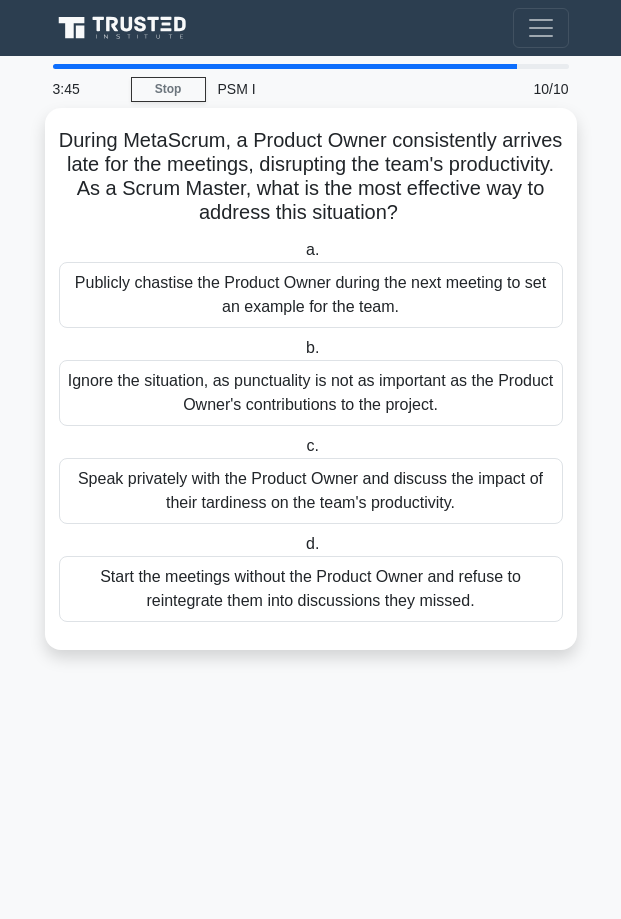click on "Speak privately with the Product Owner and discuss the impact of their tardiness on the team's productivity." at bounding box center (311, 491) 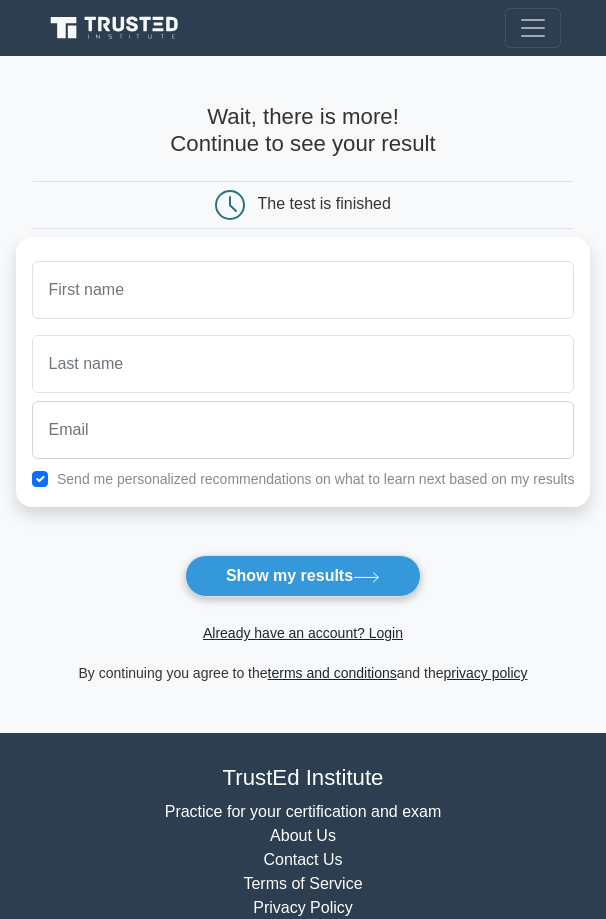 scroll, scrollTop: 0, scrollLeft: 0, axis: both 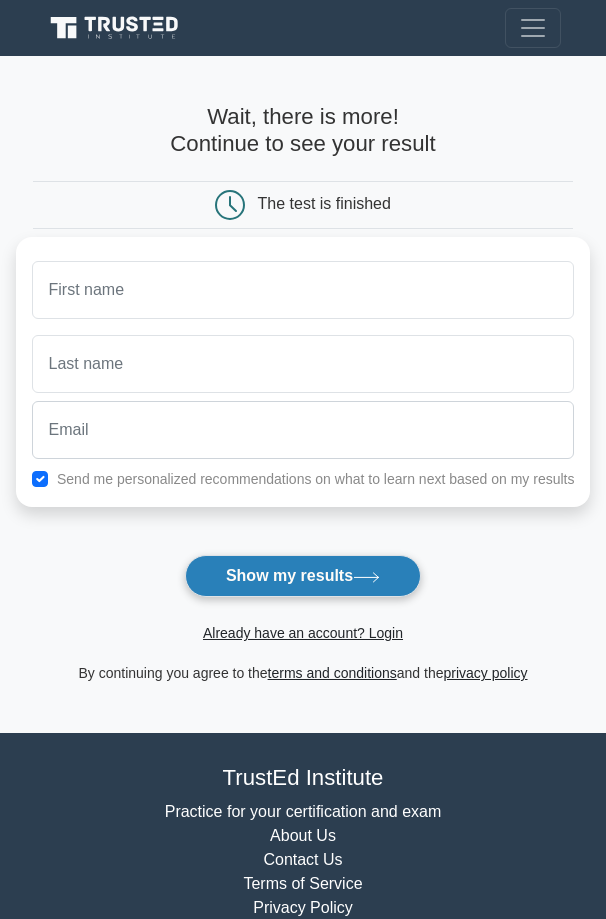 click on "Show my results" at bounding box center [303, 576] 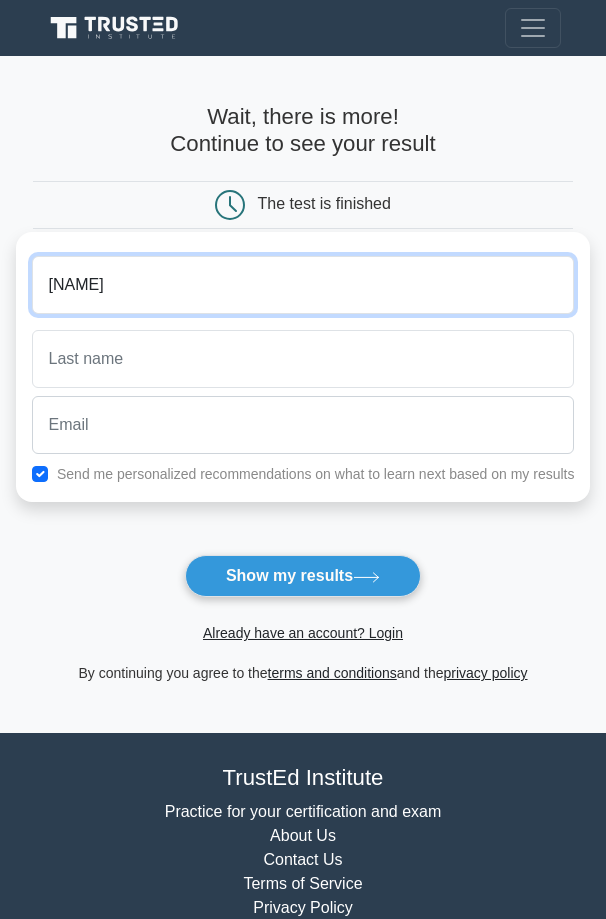 type on "[NAME]" 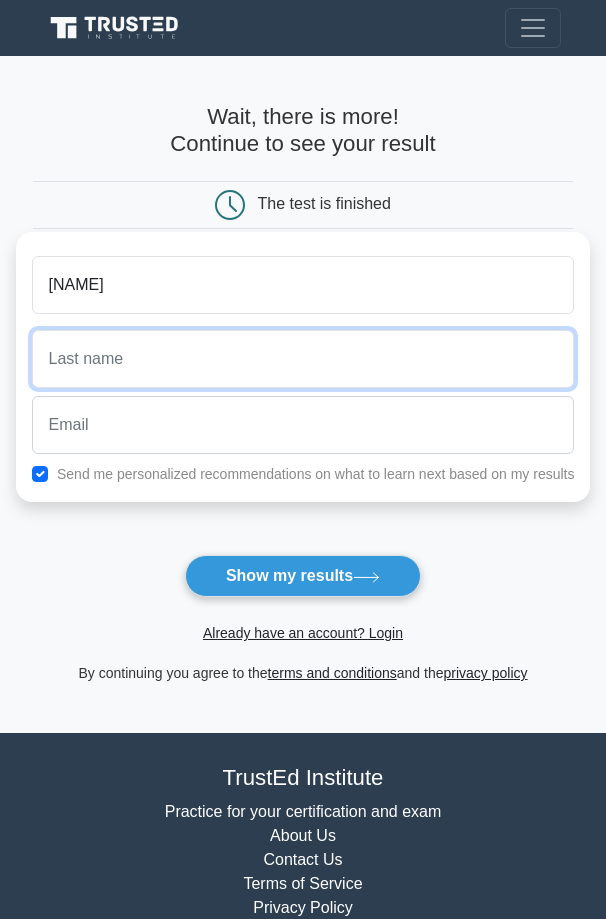 click at bounding box center [303, 359] 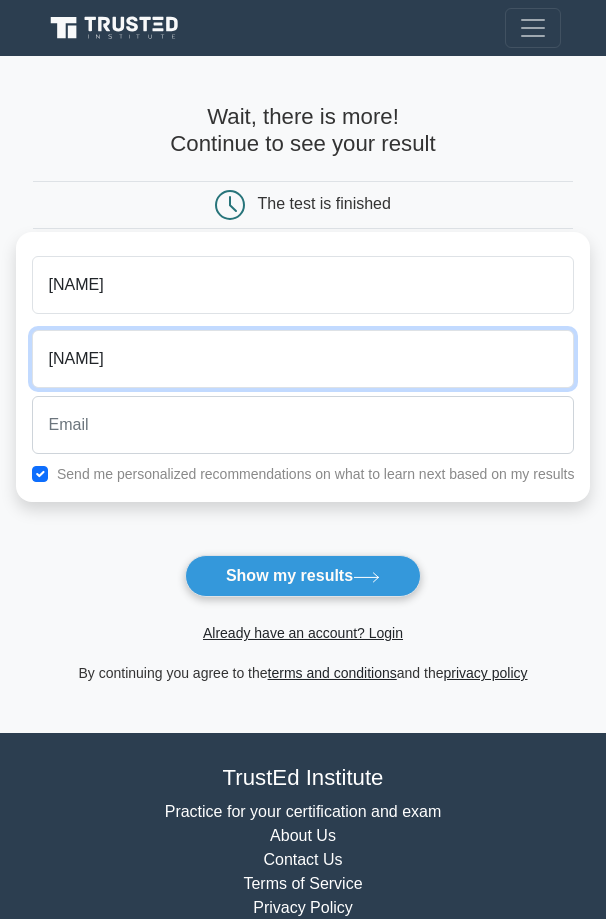 type on "[NAME]" 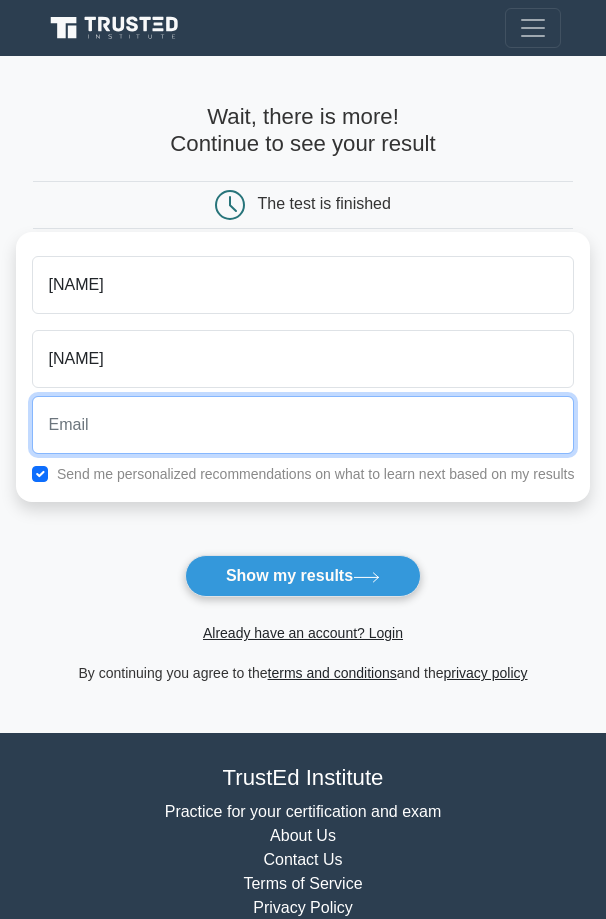 click at bounding box center (303, 425) 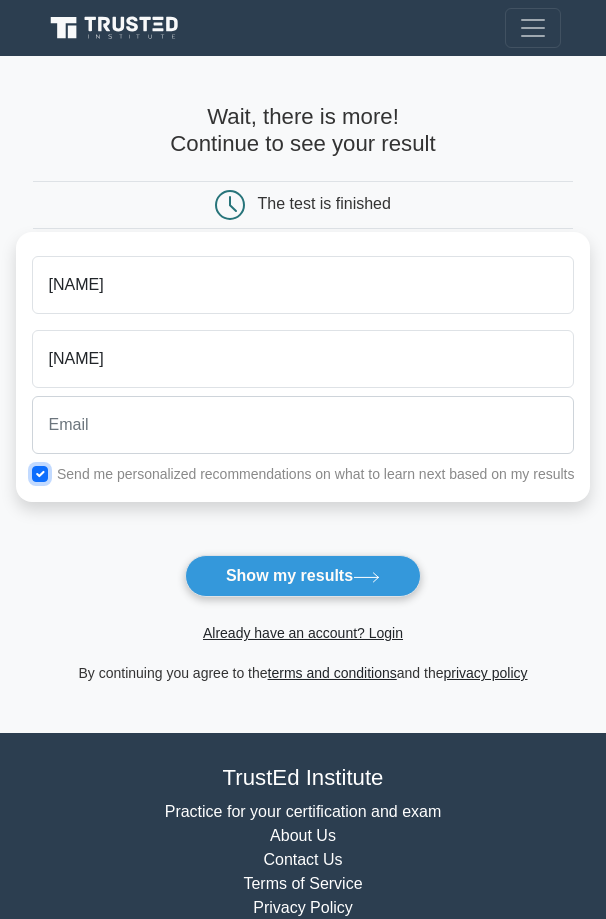 click at bounding box center (40, 474) 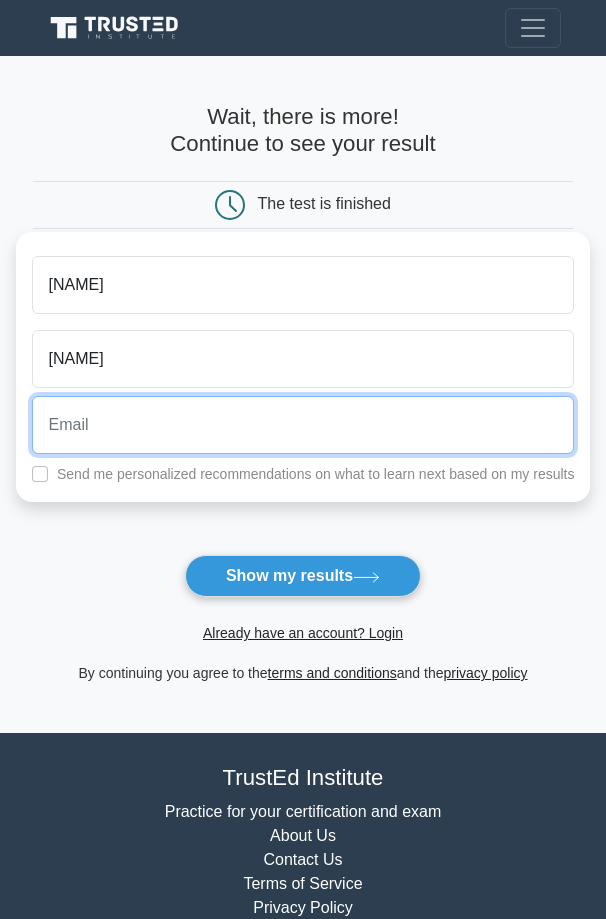 click at bounding box center (303, 425) 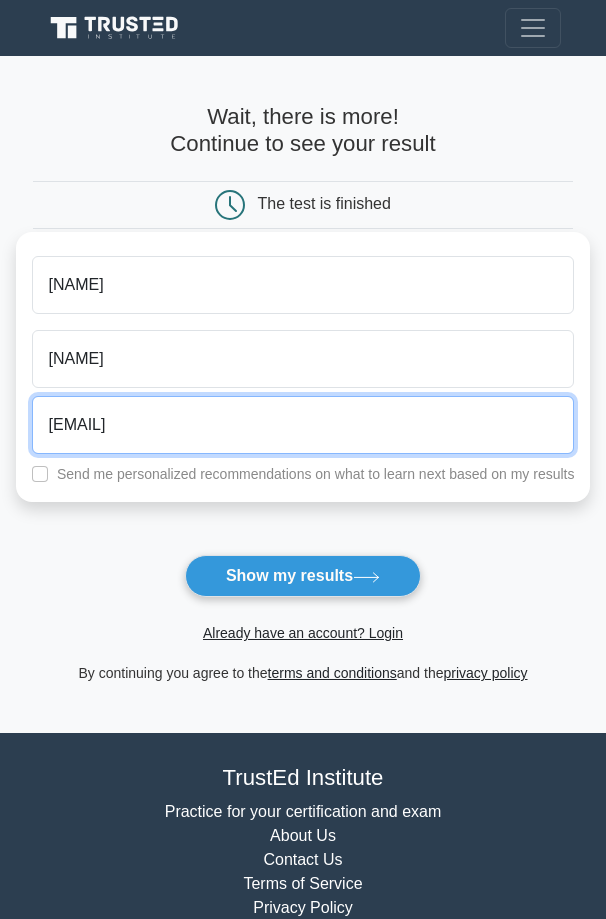 type on "metrock232@gmail.com" 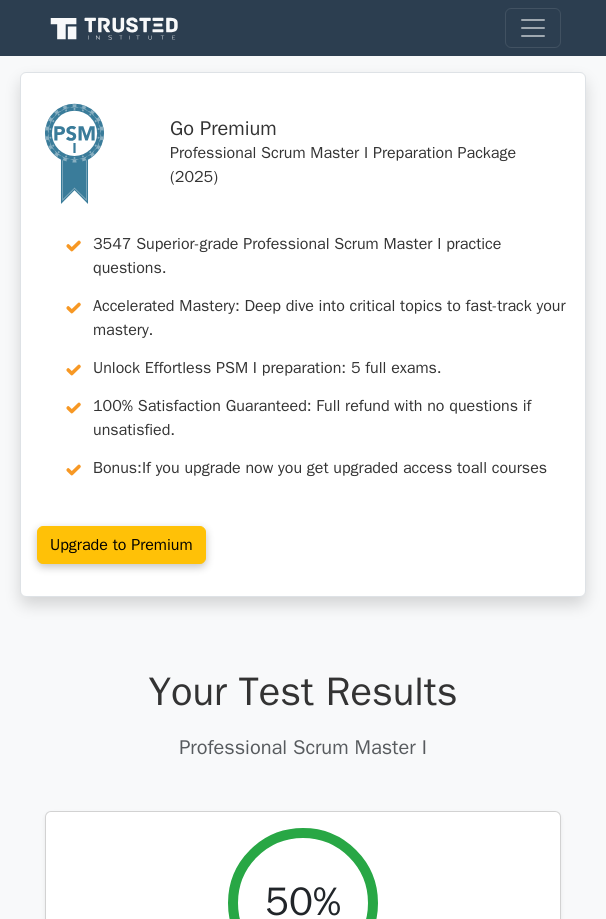 scroll, scrollTop: 0, scrollLeft: 0, axis: both 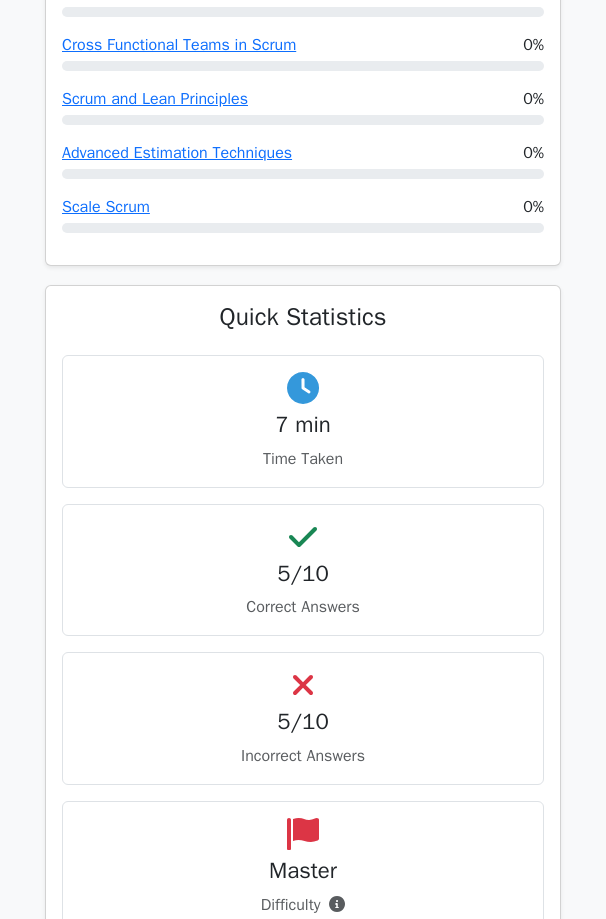 click on "5/10" at bounding box center (303, 722) 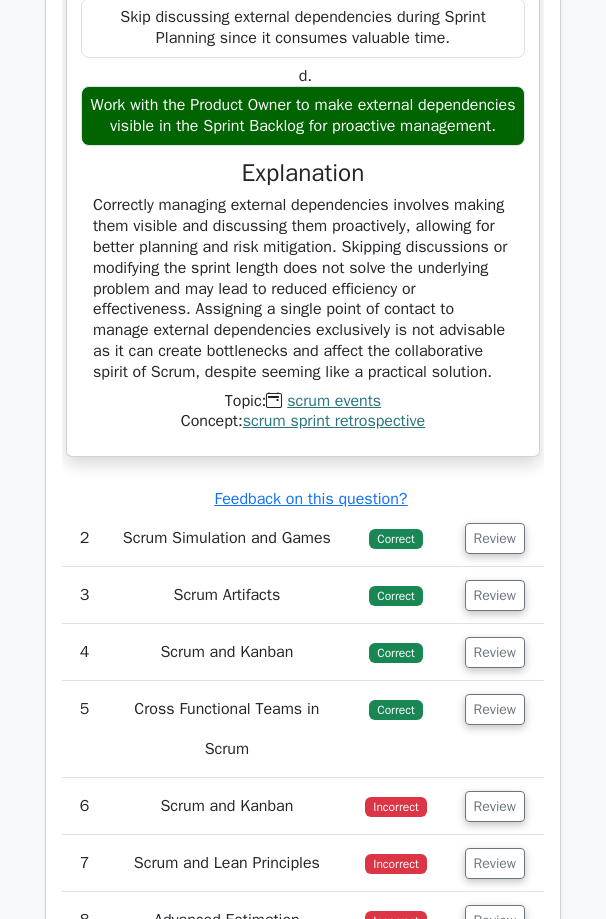 scroll, scrollTop: 3000, scrollLeft: 0, axis: vertical 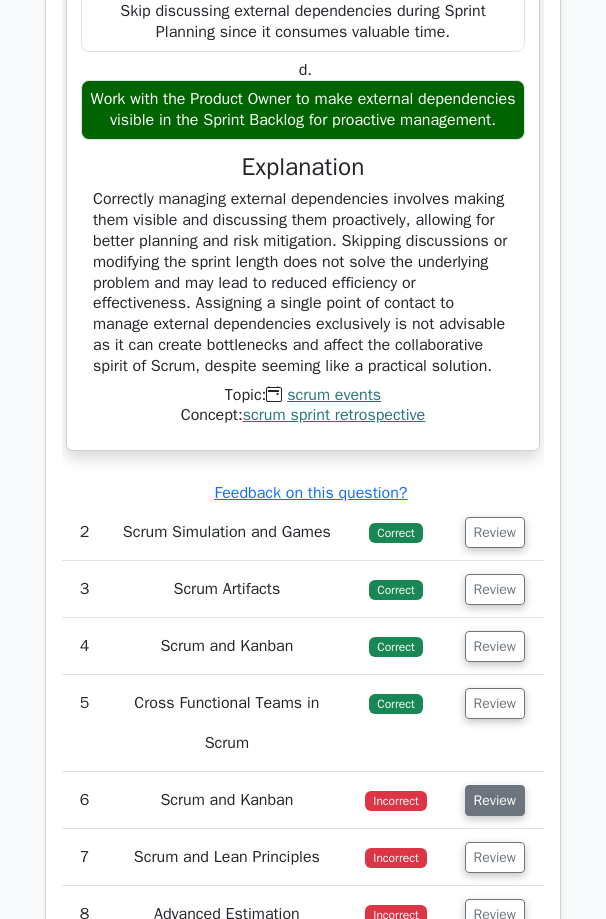 click on "Review" at bounding box center [495, 800] 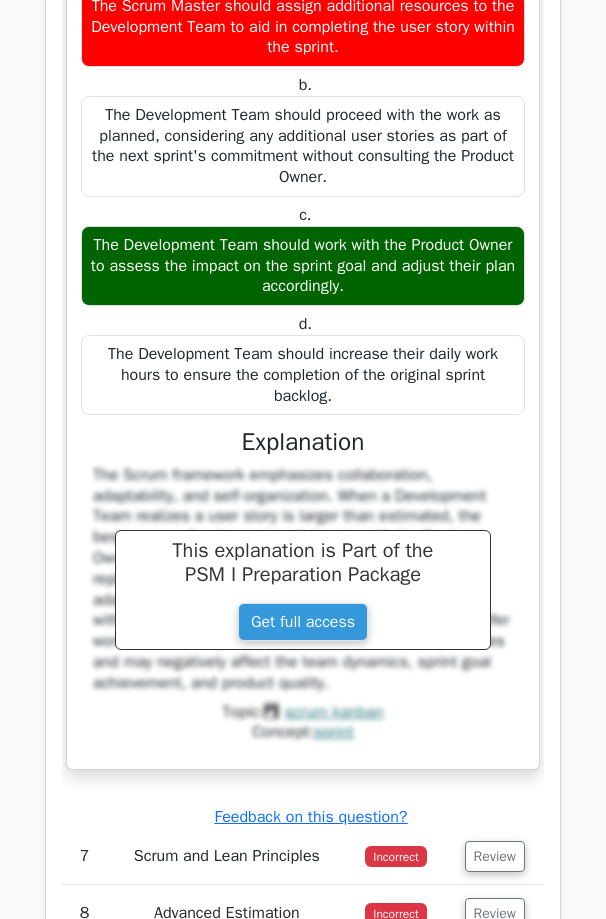 scroll, scrollTop: 4000, scrollLeft: 0, axis: vertical 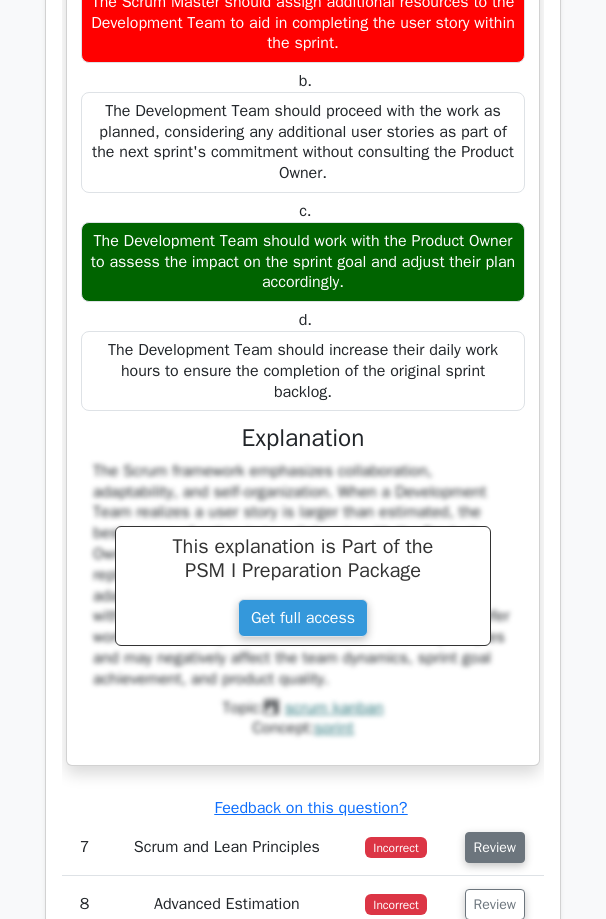 click on "Review" at bounding box center [495, 847] 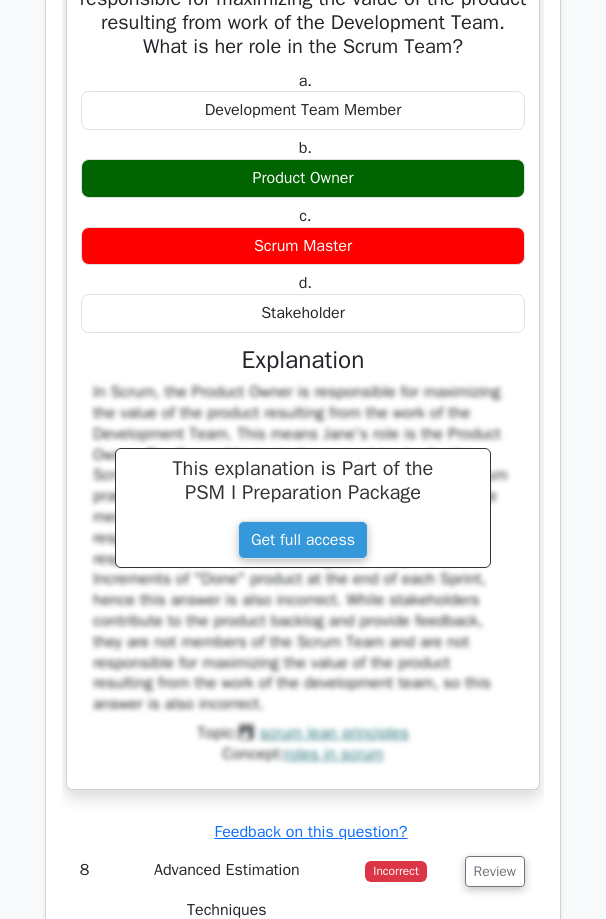 scroll, scrollTop: 5000, scrollLeft: 0, axis: vertical 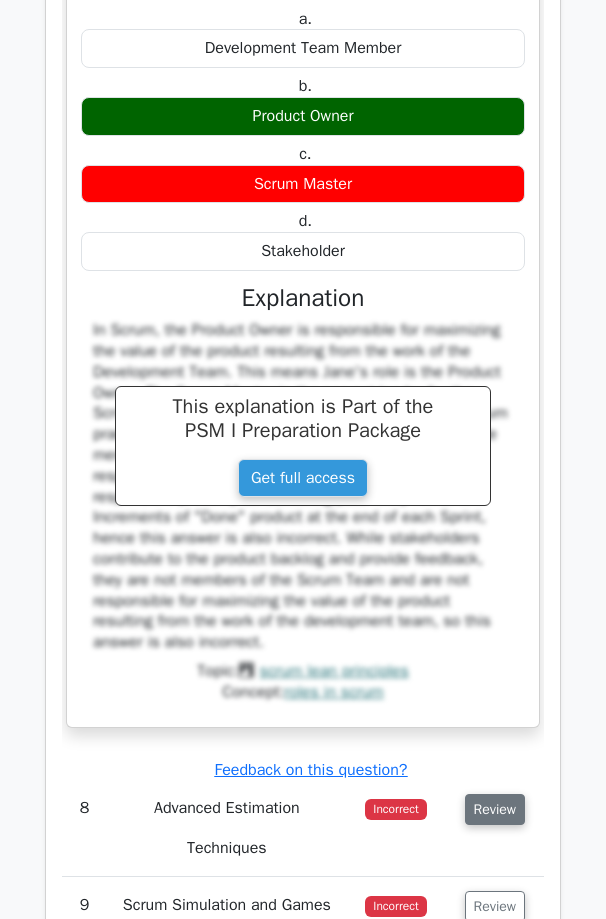 click on "Review" at bounding box center (495, 809) 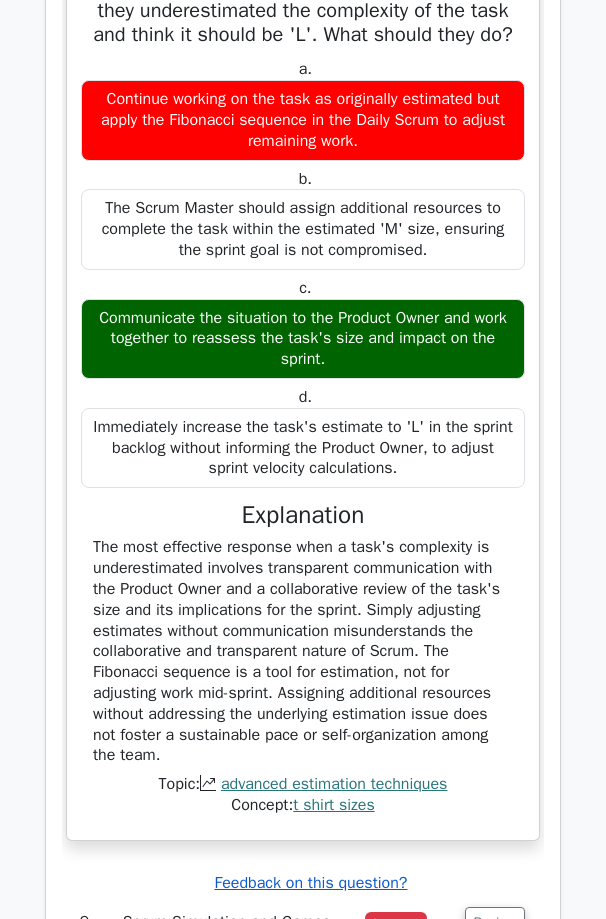 scroll, scrollTop: 6000, scrollLeft: 0, axis: vertical 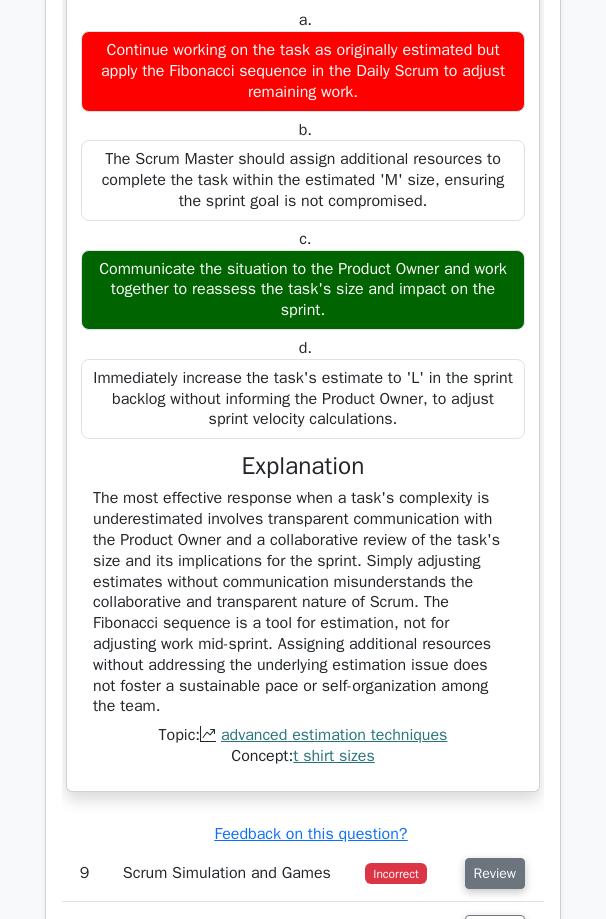 click on "Review" at bounding box center (495, 873) 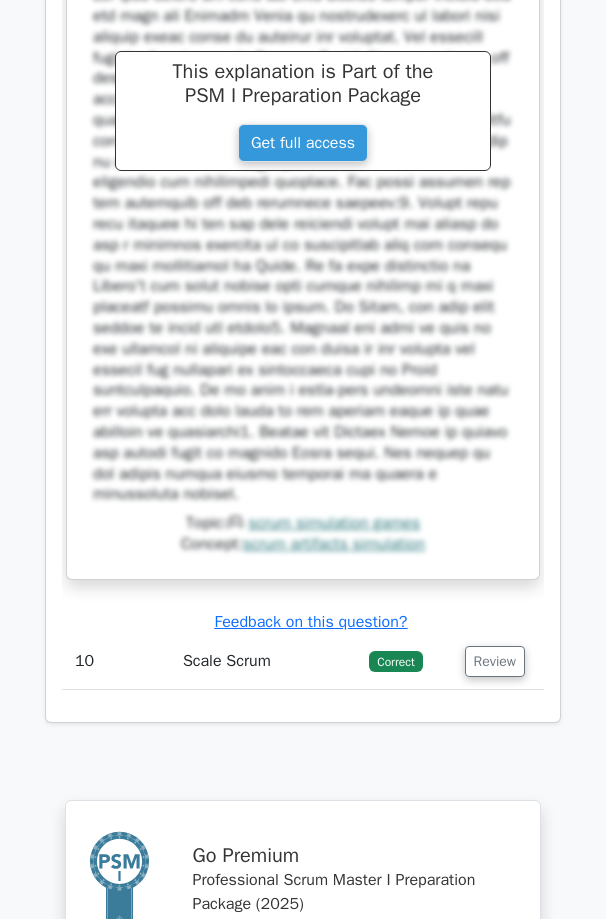 scroll, scrollTop: 7500, scrollLeft: 0, axis: vertical 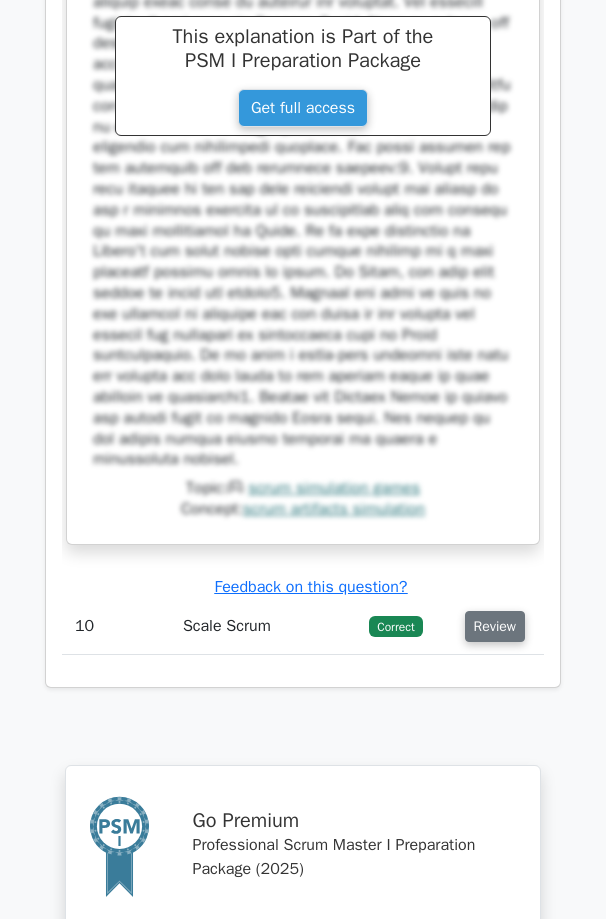 click on "Review" at bounding box center [495, 626] 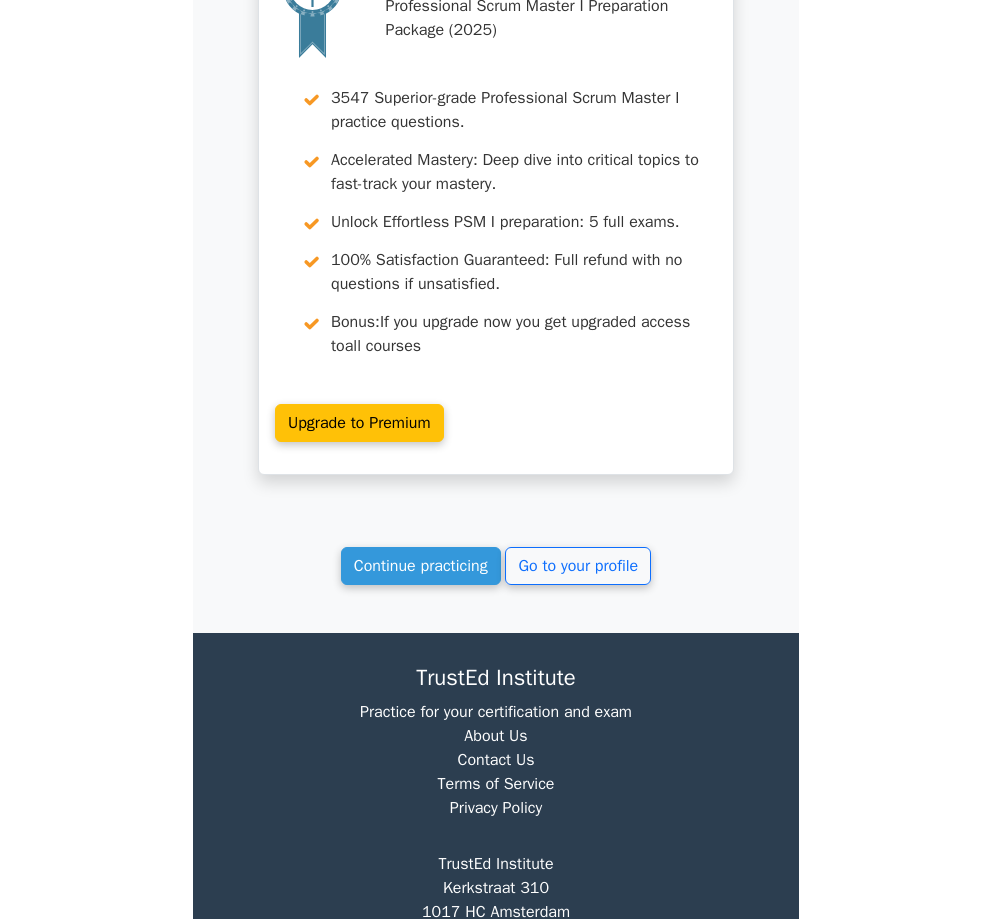 scroll, scrollTop: 7638, scrollLeft: 0, axis: vertical 